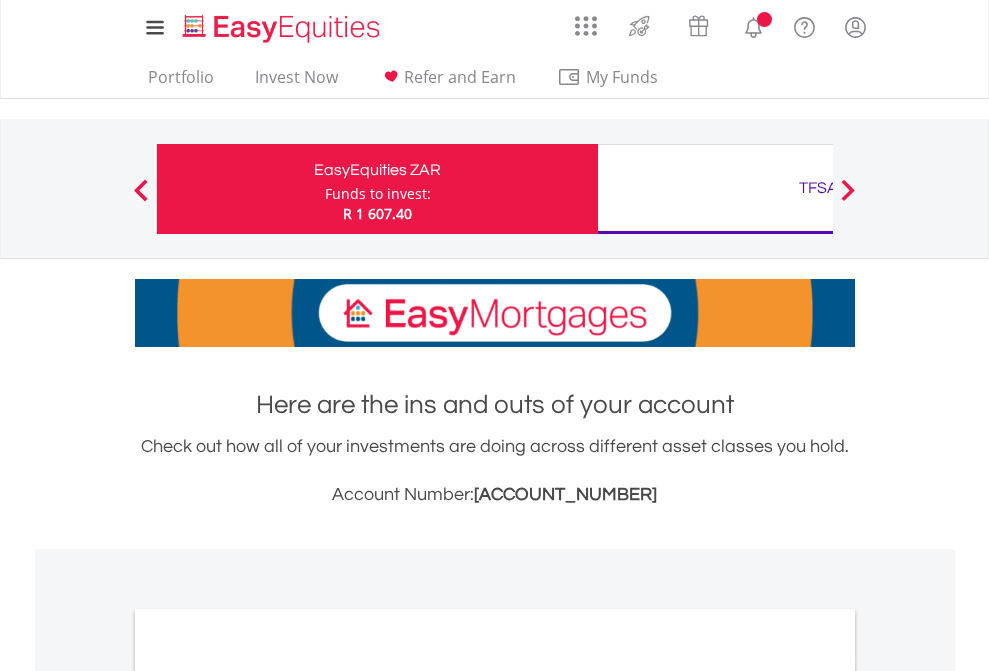 scroll, scrollTop: 0, scrollLeft: 0, axis: both 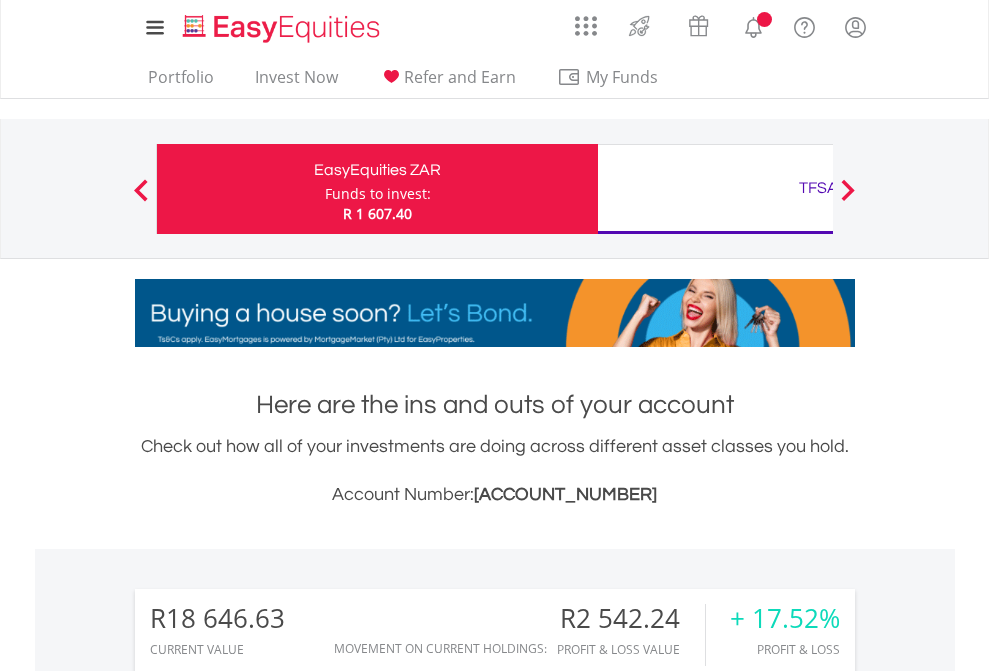 click on "Funds to invest:" at bounding box center (378, 194) 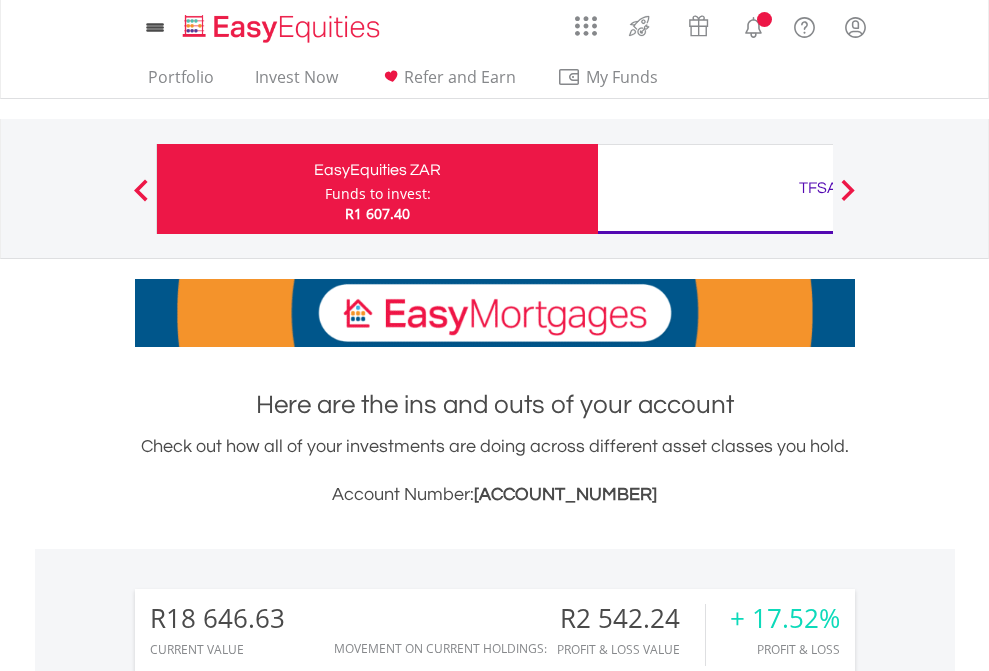 scroll, scrollTop: 0, scrollLeft: 0, axis: both 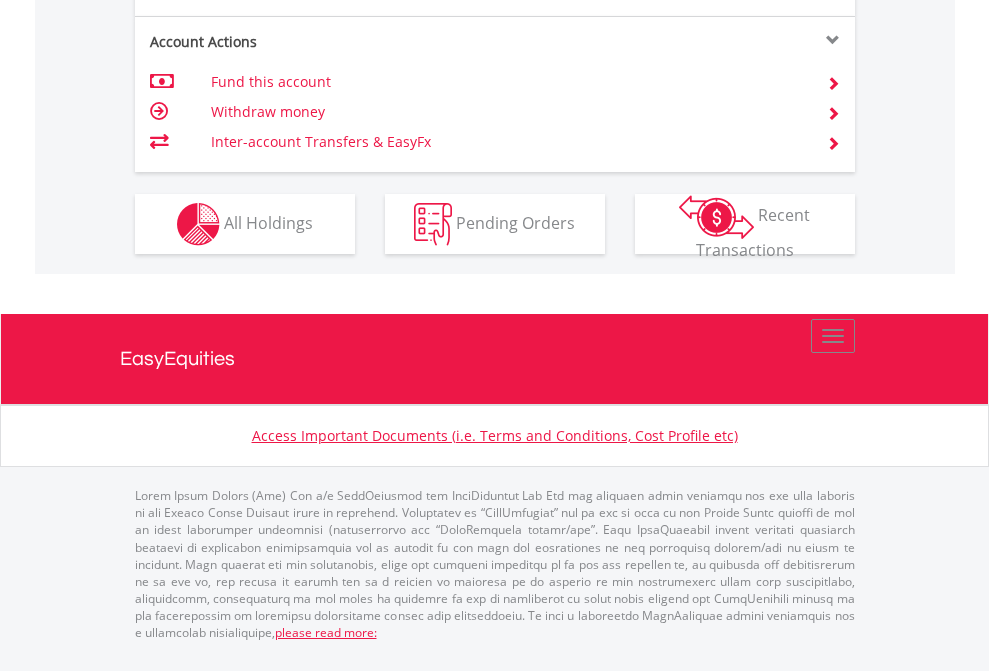 click on "Investment types" at bounding box center [706, -337] 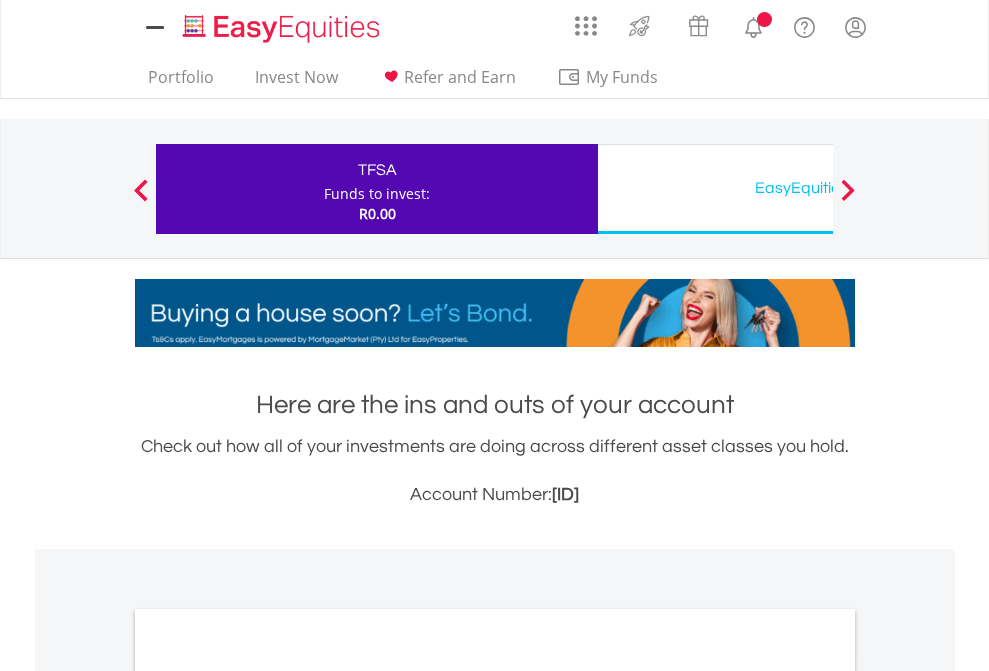 scroll, scrollTop: 0, scrollLeft: 0, axis: both 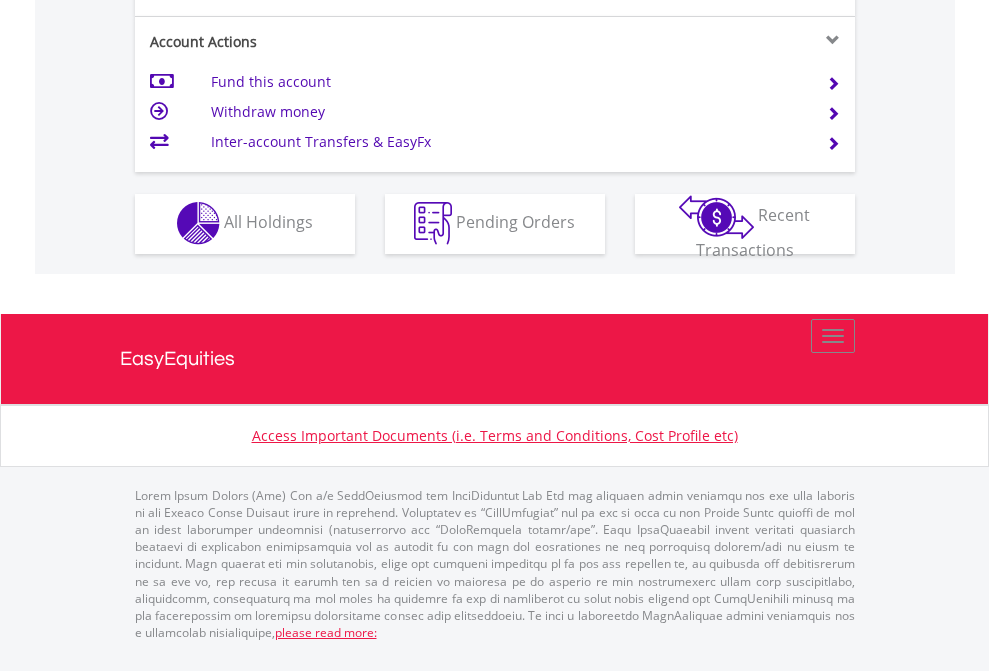 click on "Investment types" at bounding box center [706, -353] 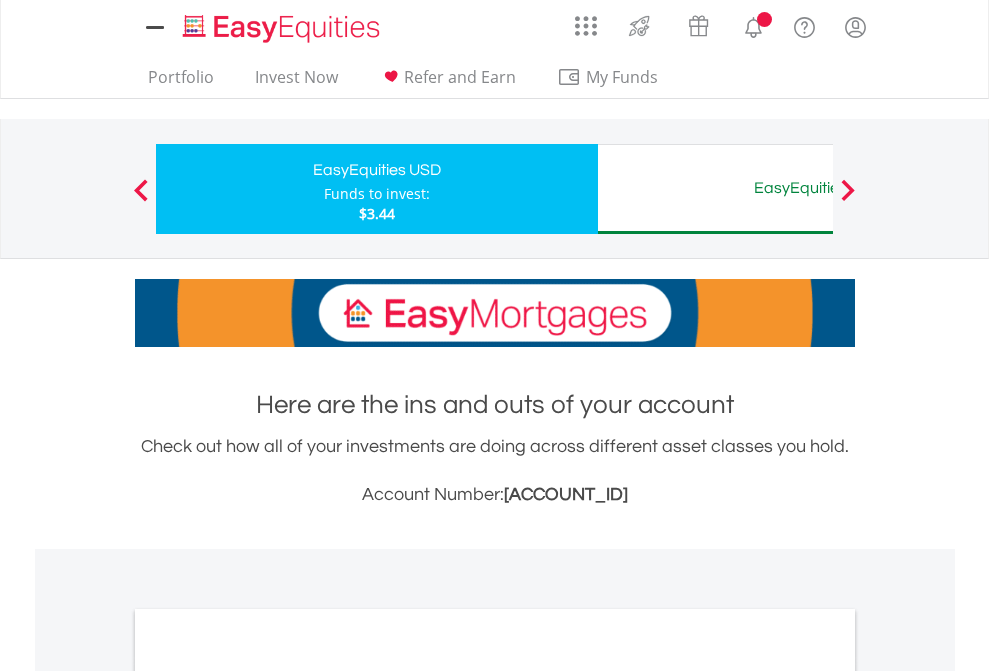 scroll, scrollTop: 0, scrollLeft: 0, axis: both 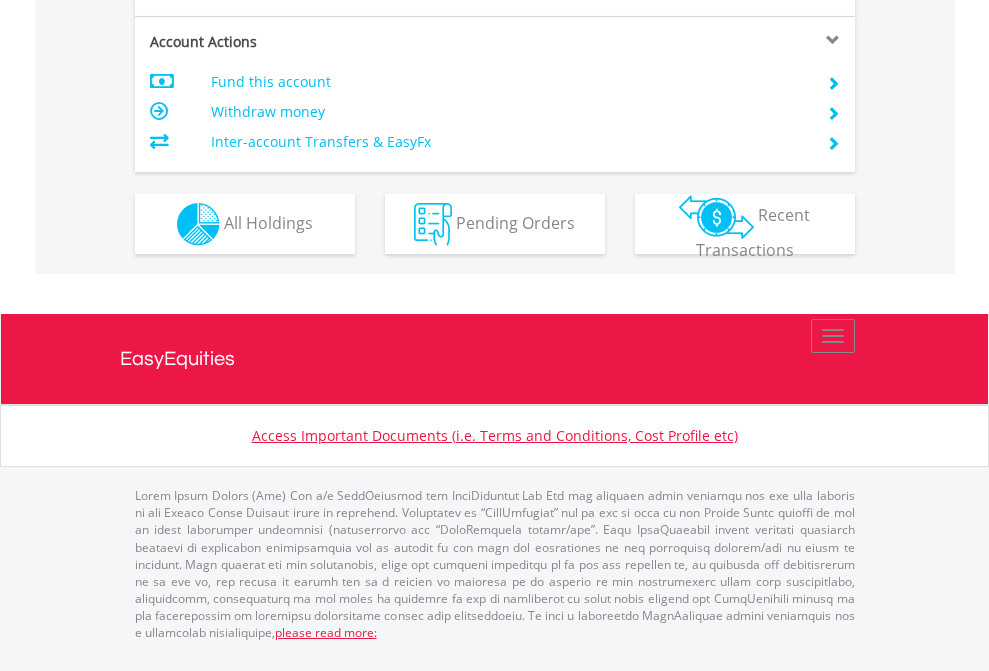 click on "Investment types" at bounding box center [706, -337] 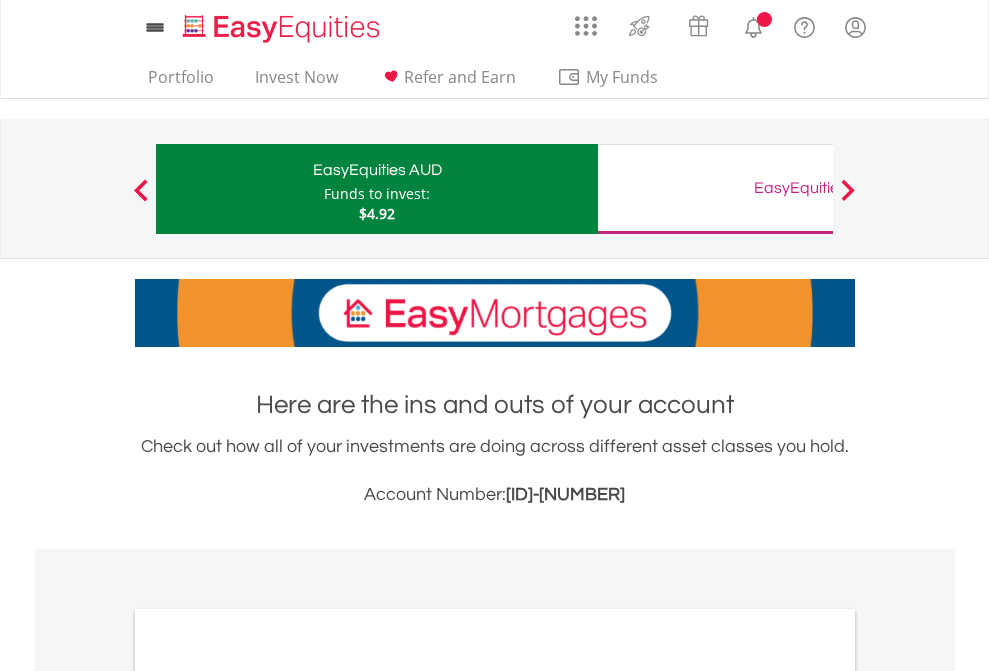 scroll, scrollTop: 0, scrollLeft: 0, axis: both 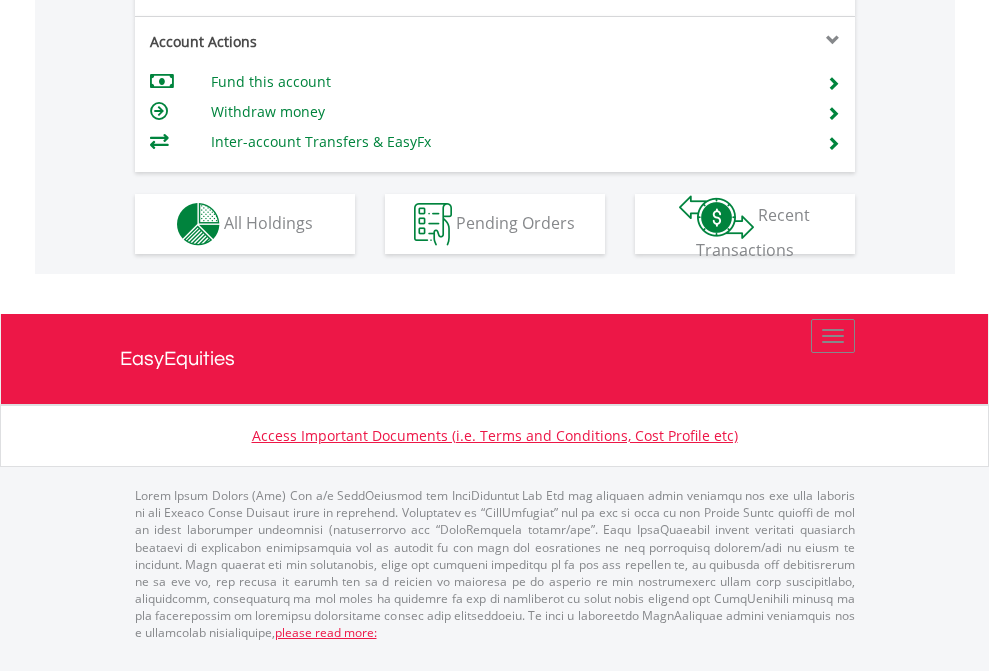 click on "Investment types" at bounding box center [706, -337] 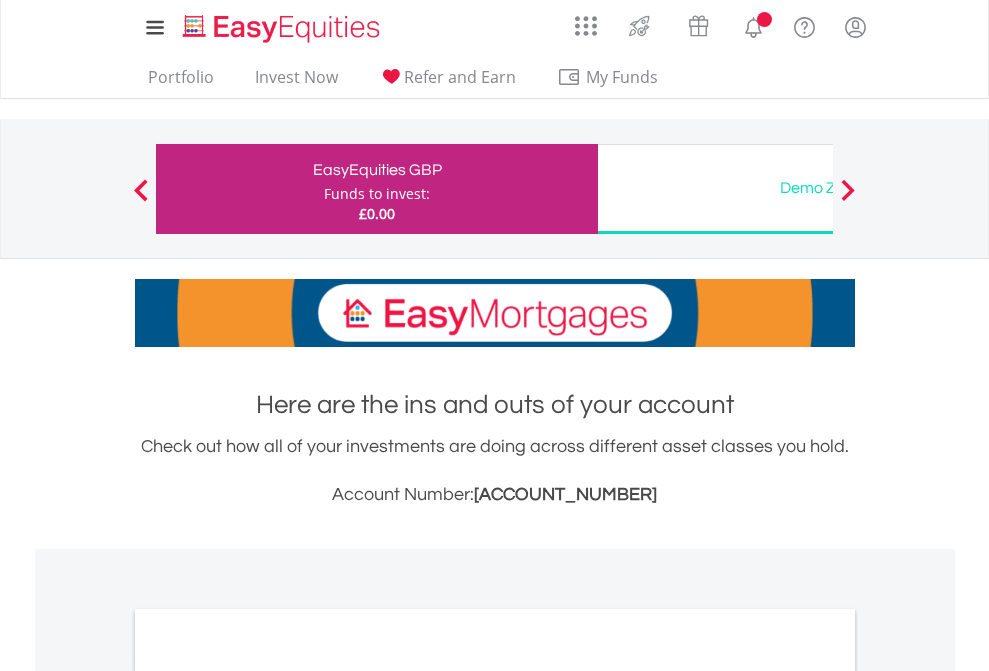 scroll, scrollTop: 0, scrollLeft: 0, axis: both 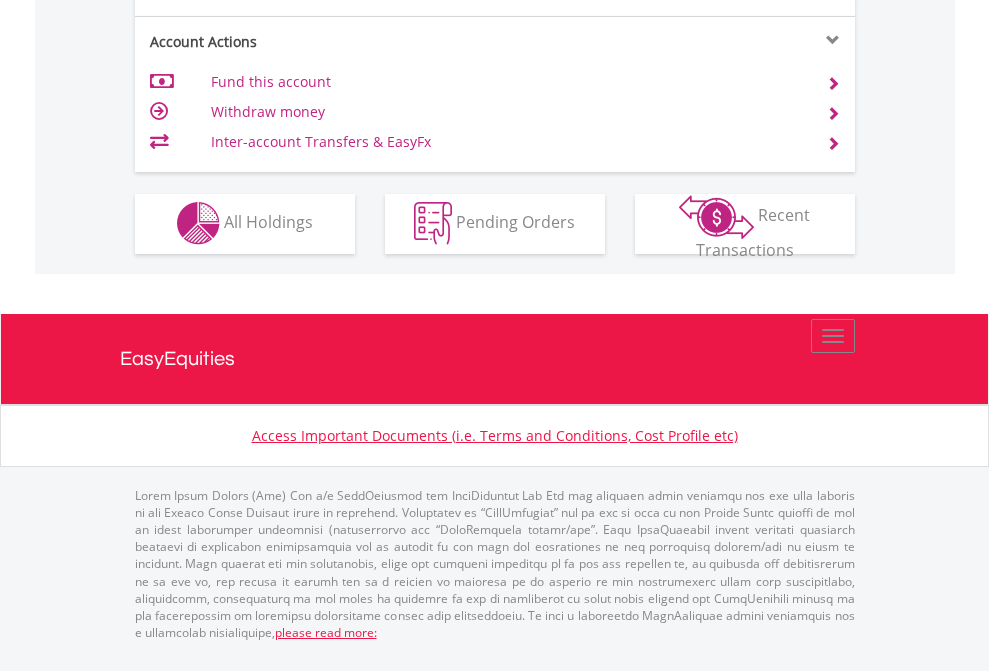 click on "Investment types" at bounding box center [706, -353] 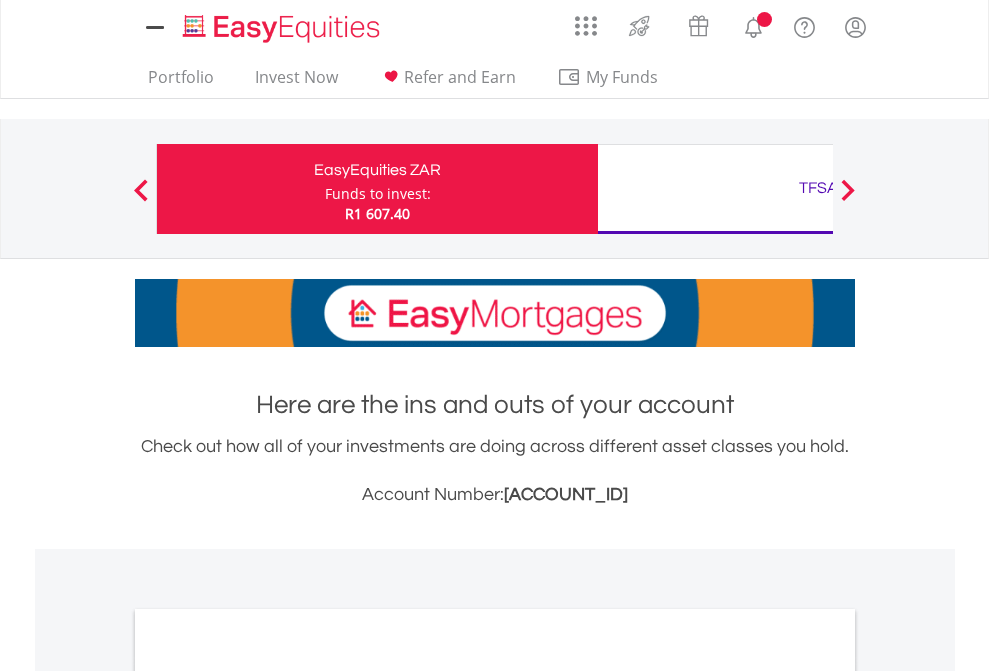 scroll, scrollTop: 1202, scrollLeft: 0, axis: vertical 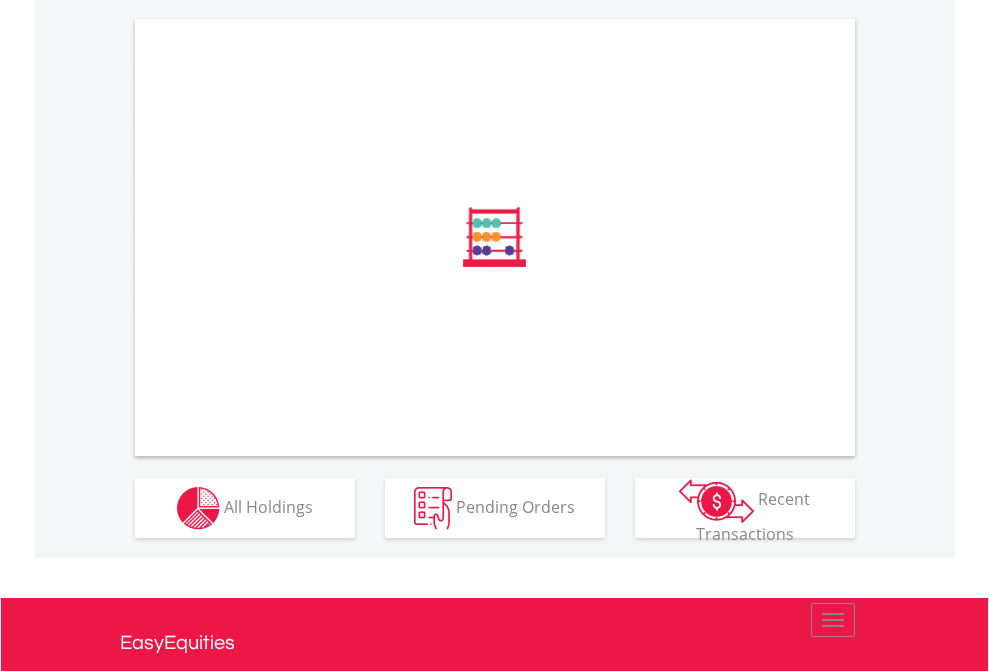 click on "All Holdings" at bounding box center (268, 506) 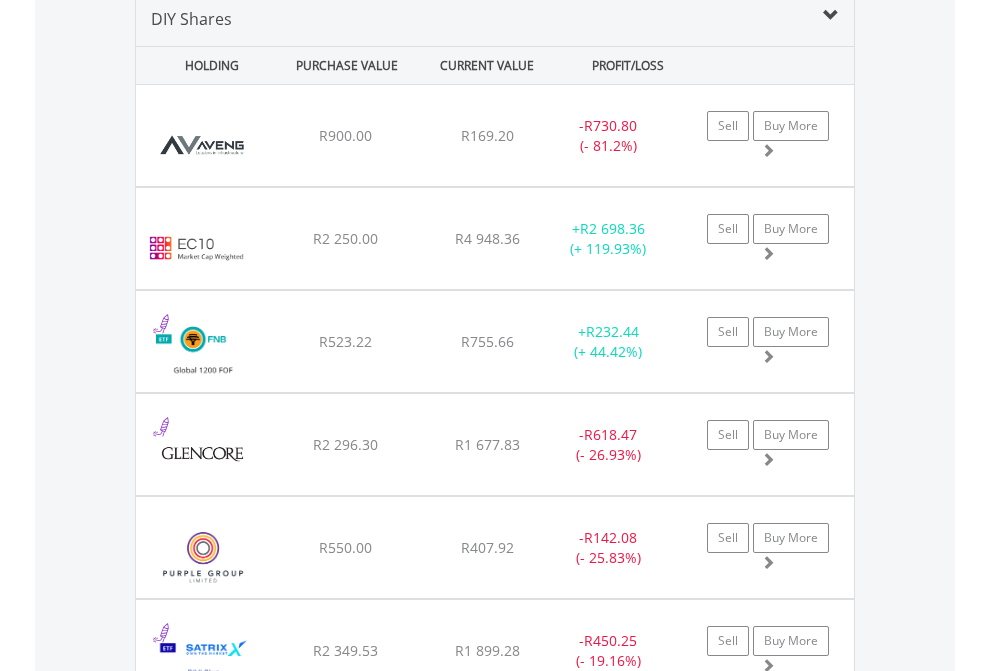 scroll, scrollTop: 1933, scrollLeft: 0, axis: vertical 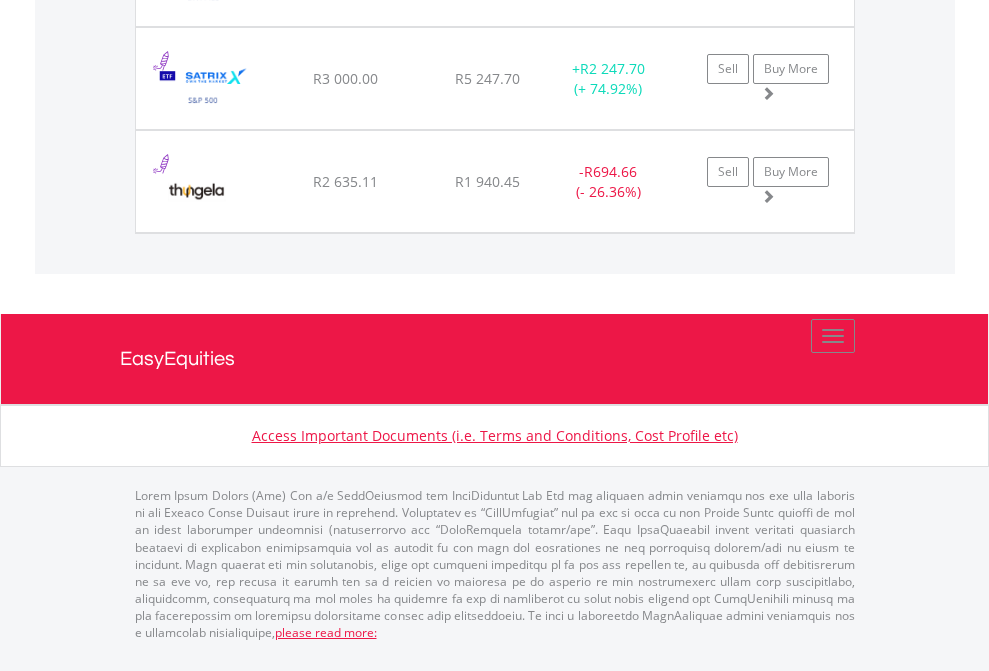 click on "TFSA" at bounding box center [818, -1689] 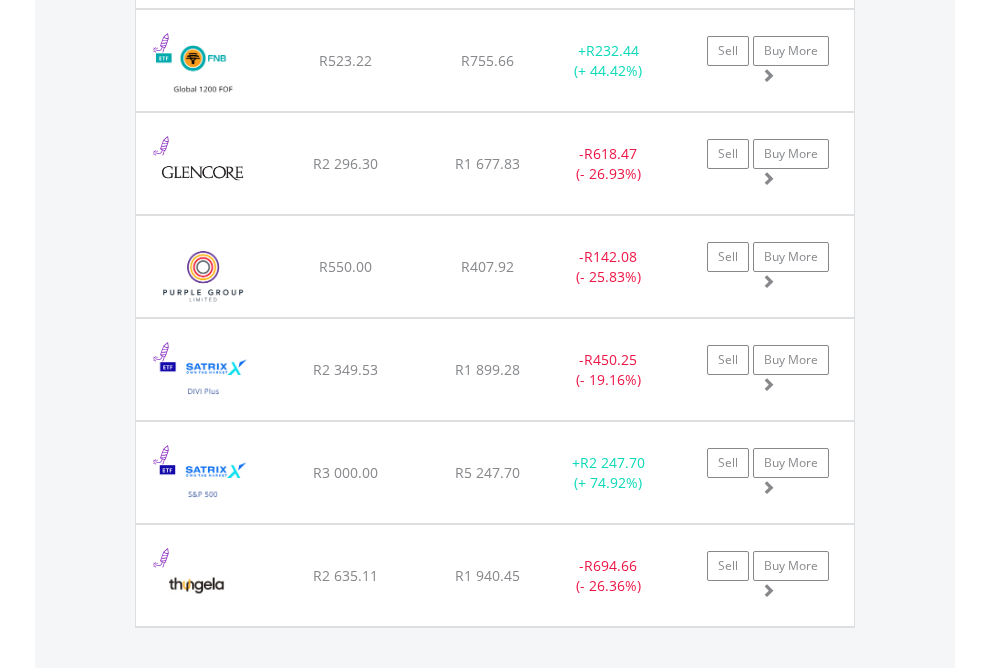 scroll, scrollTop: 144, scrollLeft: 0, axis: vertical 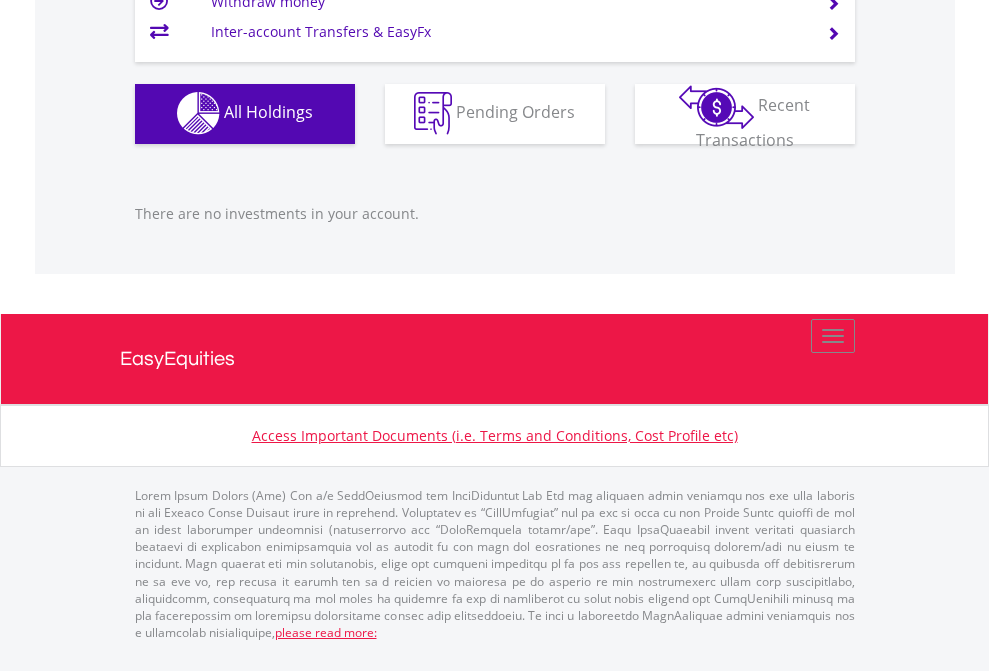 click on "EasyEquities USD" at bounding box center [818, -1142] 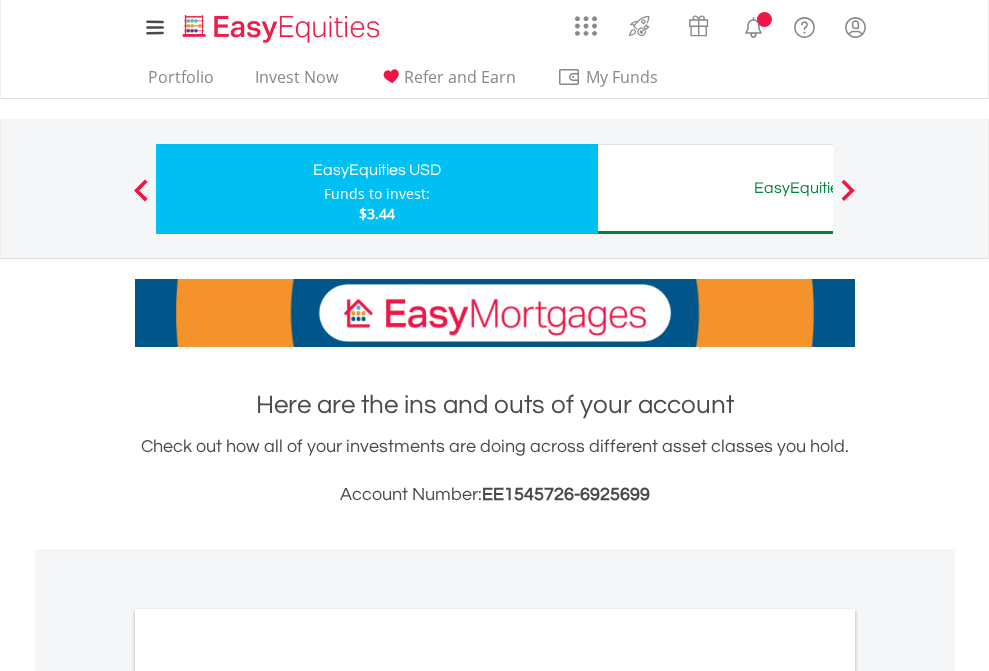 scroll, scrollTop: 1202, scrollLeft: 0, axis: vertical 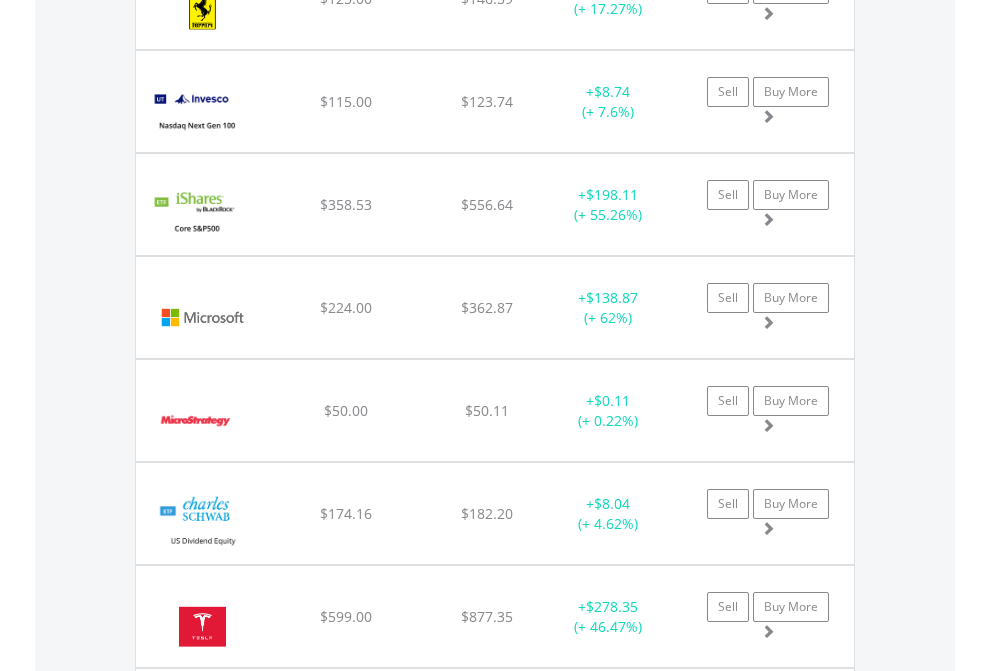 click on "EasyEquities AUD" at bounding box center [818, -2076] 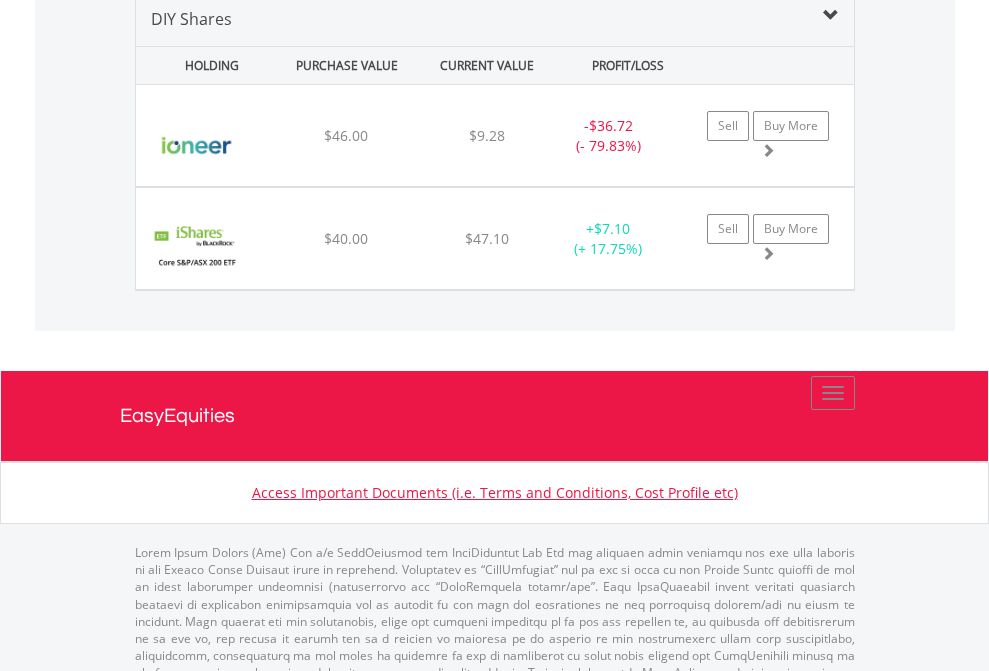 scroll, scrollTop: 1933, scrollLeft: 0, axis: vertical 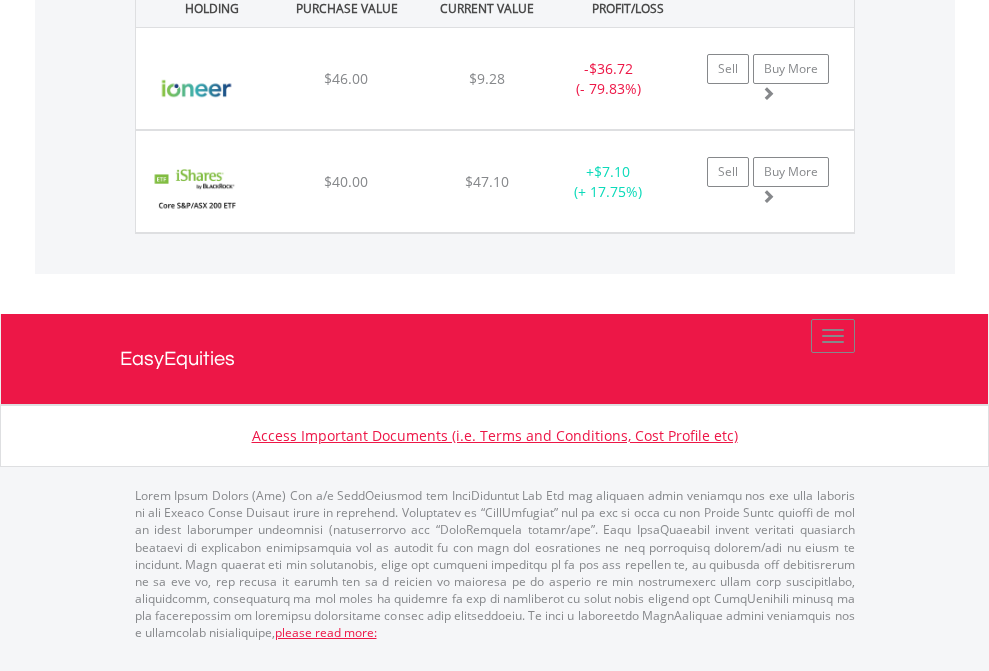 click on "EasyEquities GBP" at bounding box center [818, -1071] 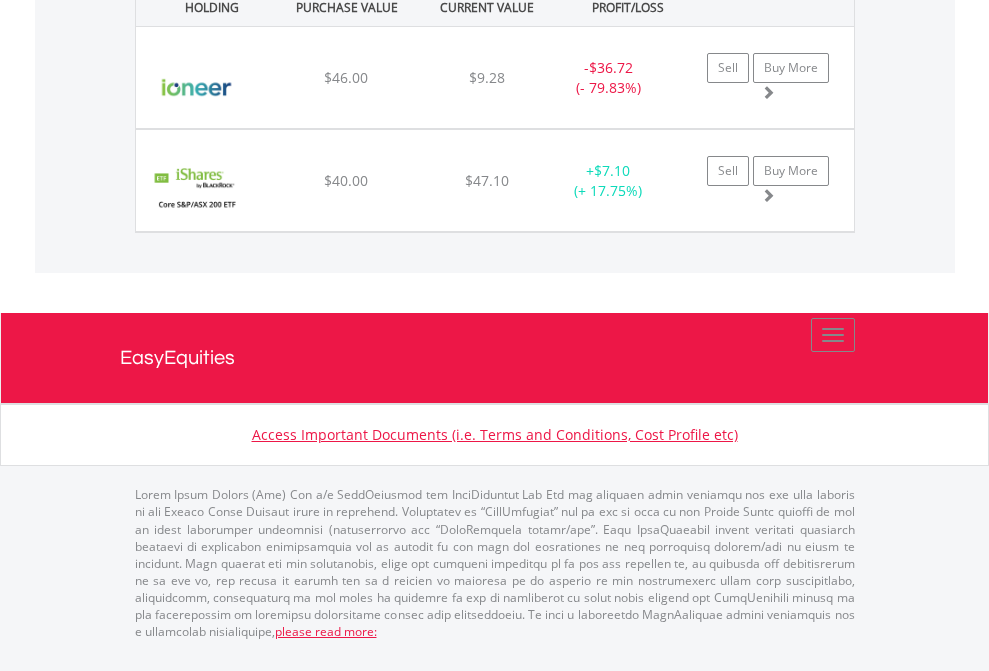 scroll, scrollTop: 144, scrollLeft: 0, axis: vertical 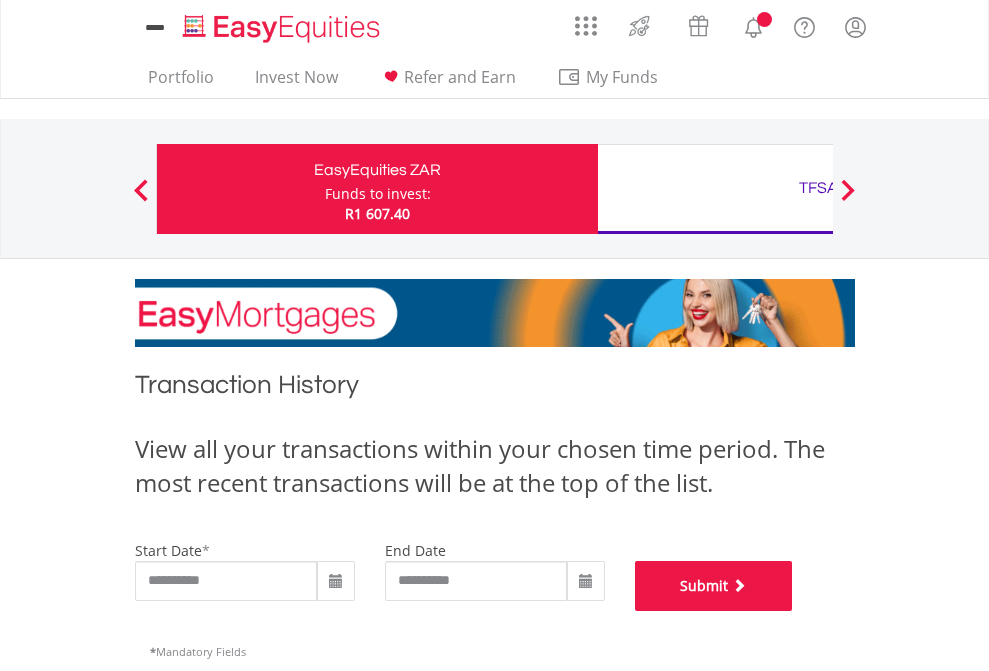 click on "Submit" at bounding box center [714, 586] 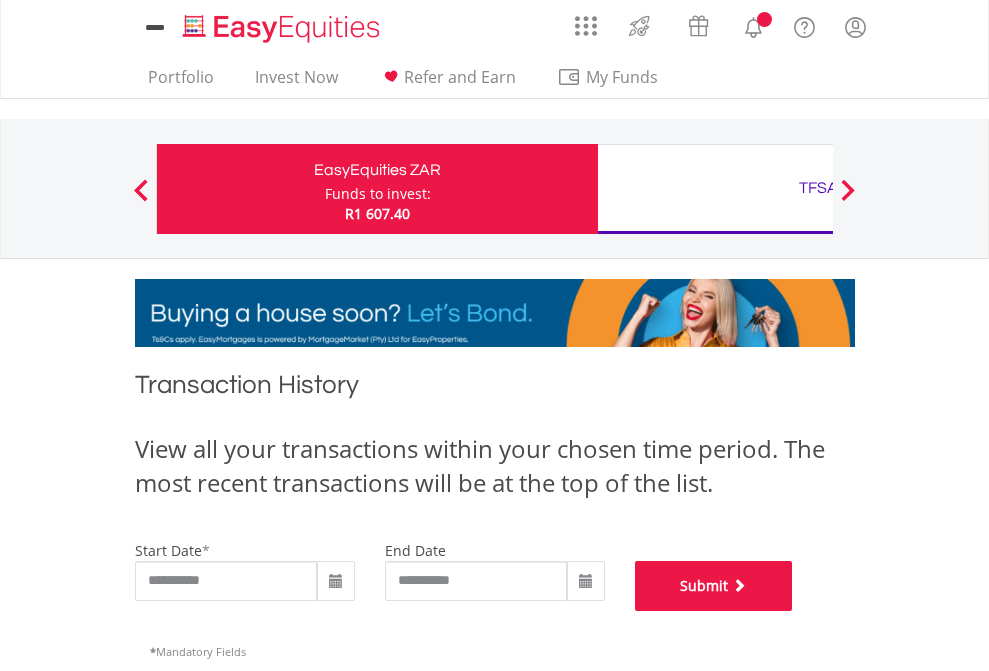 scroll, scrollTop: 811, scrollLeft: 0, axis: vertical 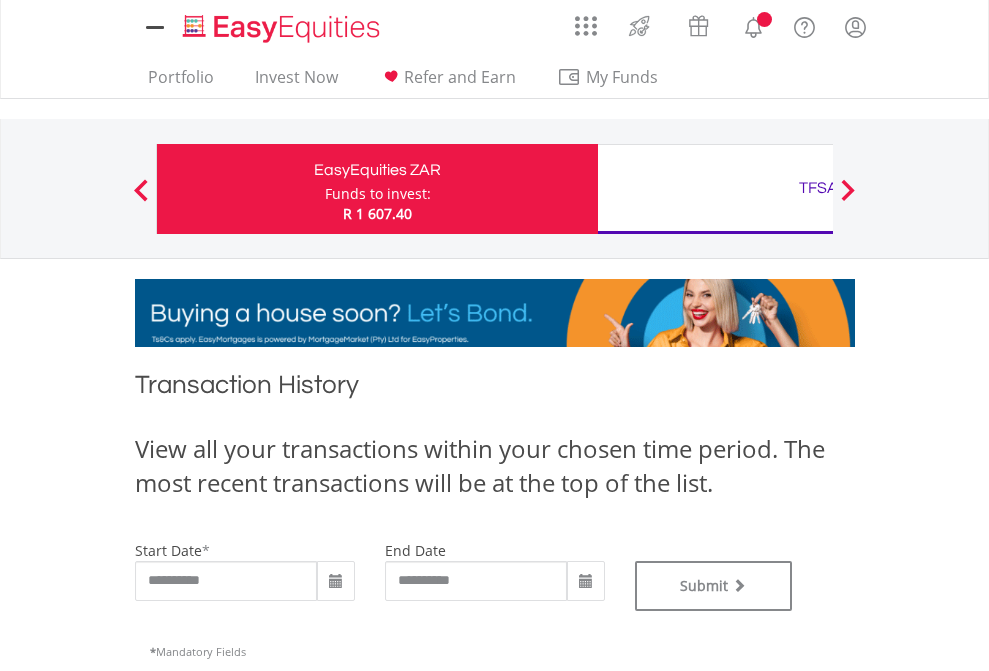 click on "TFSA" at bounding box center [818, 188] 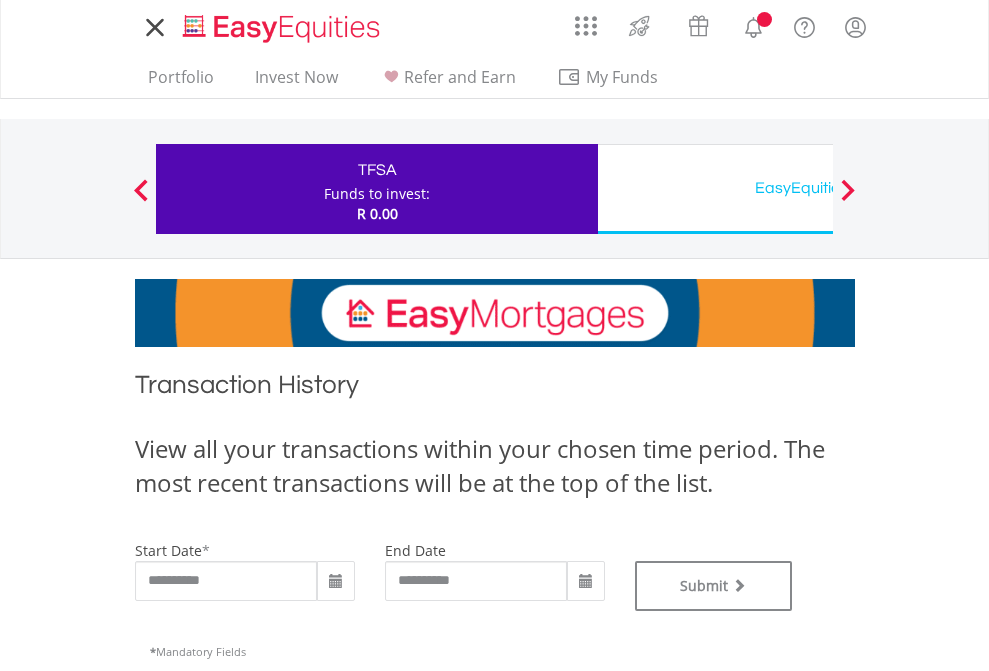 scroll, scrollTop: 0, scrollLeft: 0, axis: both 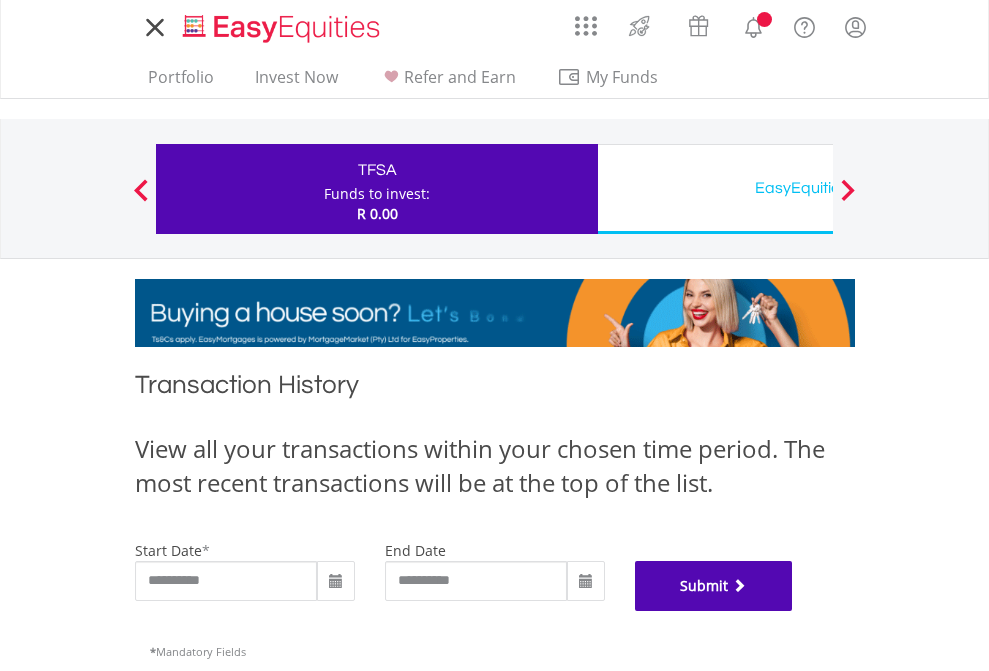 click on "Submit" at bounding box center (714, 586) 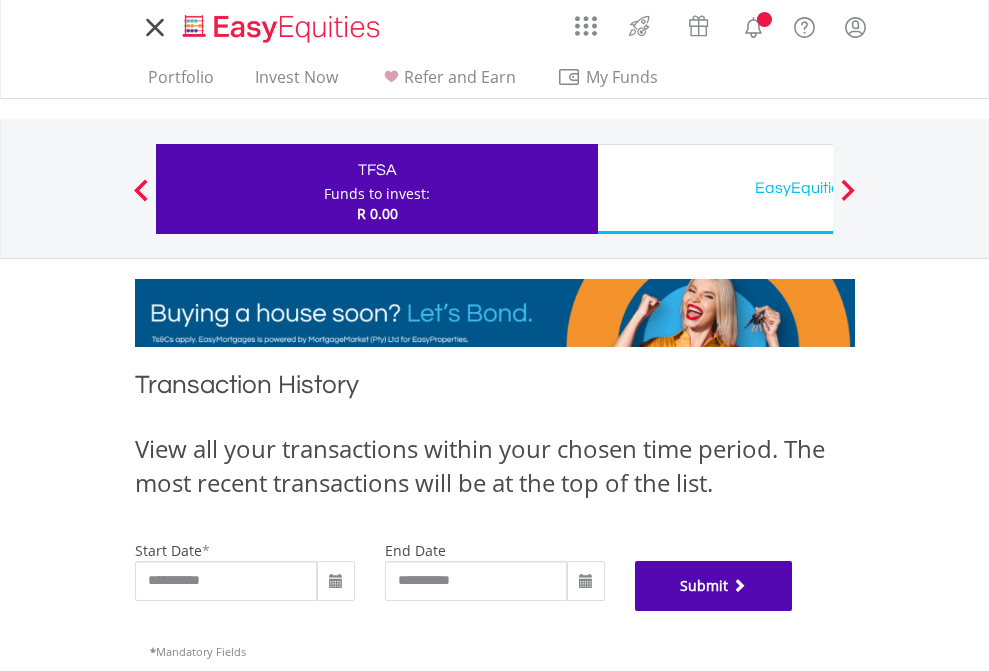 scroll, scrollTop: 811, scrollLeft: 0, axis: vertical 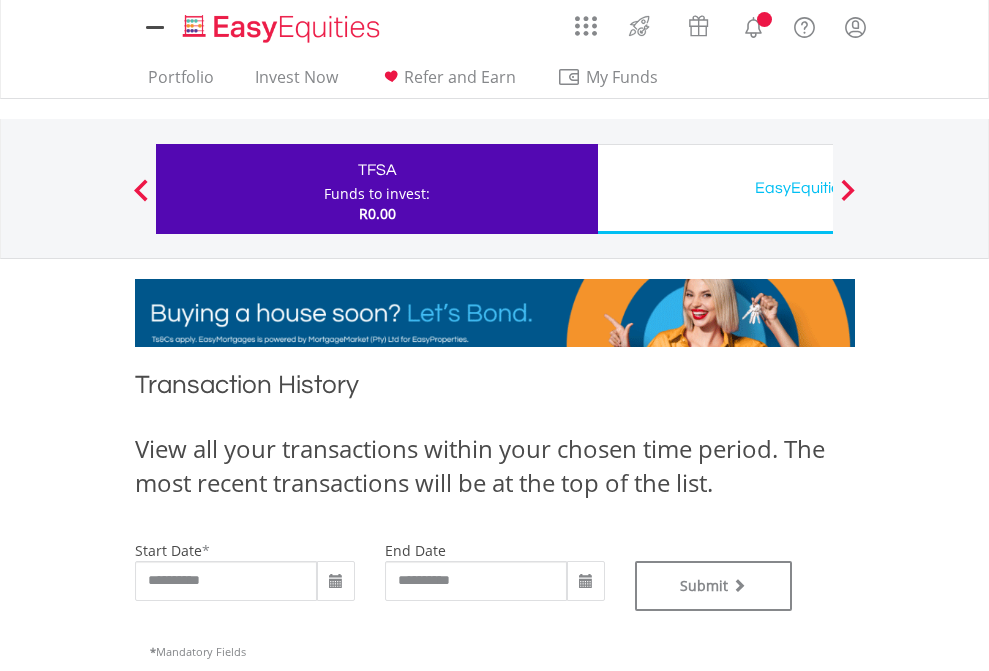 click on "EasyEquities USD" at bounding box center [818, 188] 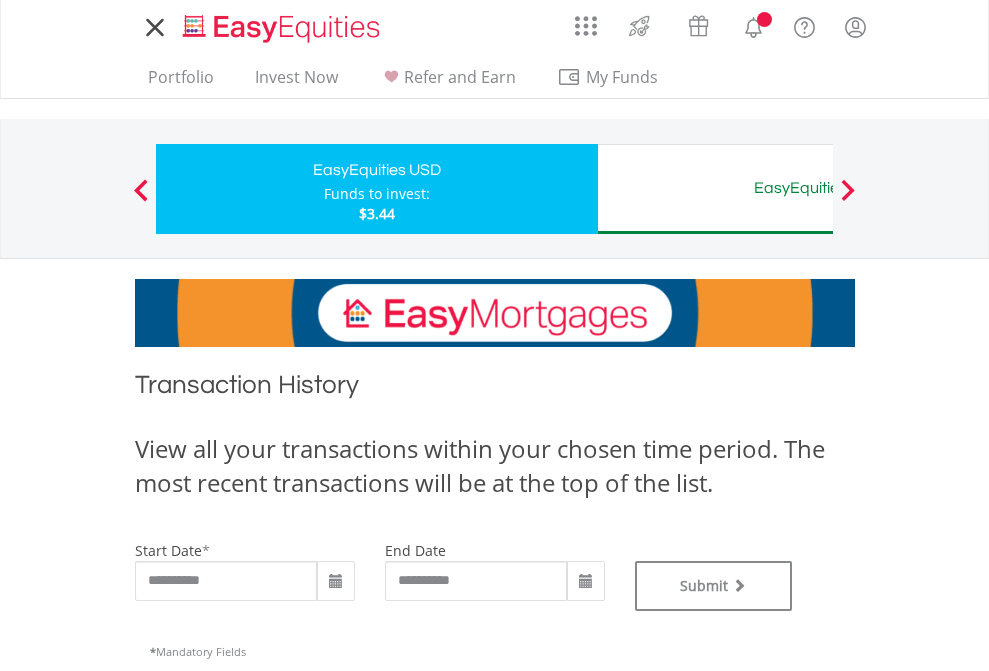 scroll, scrollTop: 0, scrollLeft: 0, axis: both 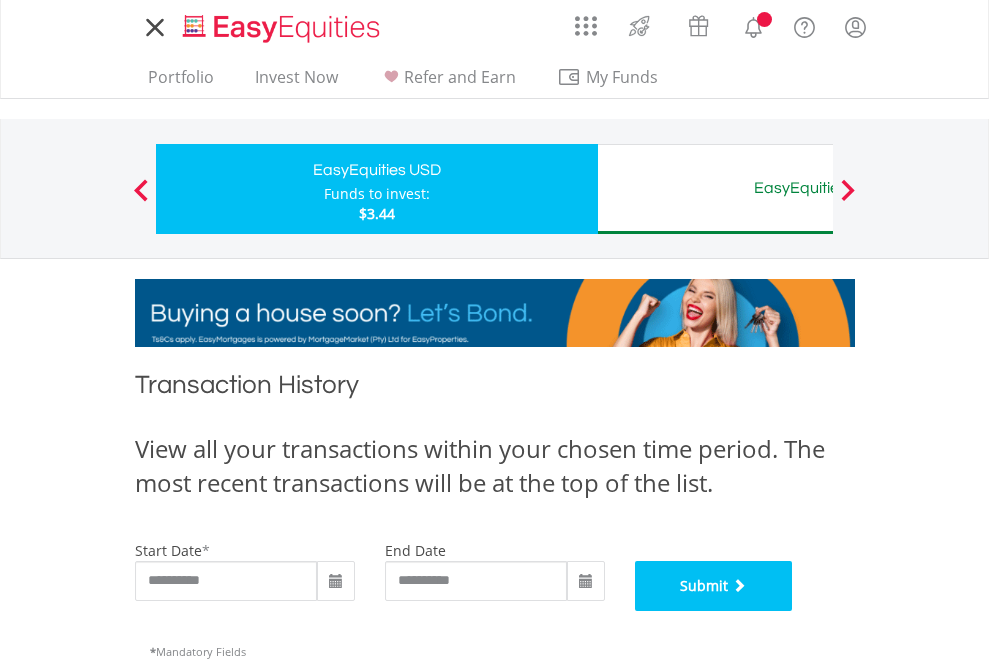 click on "Submit" at bounding box center [714, 586] 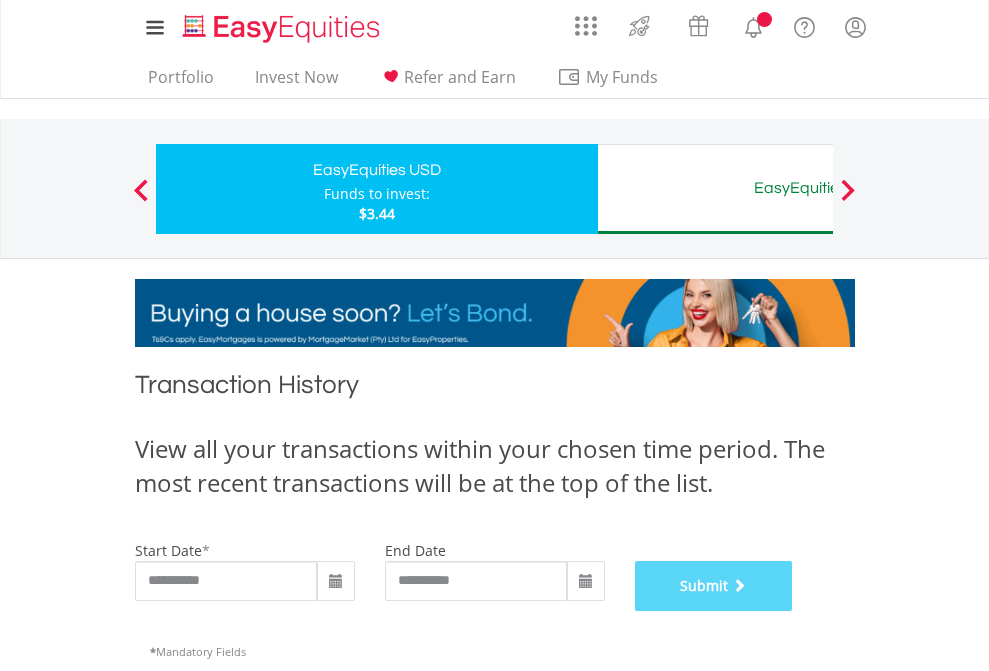 scroll, scrollTop: 811, scrollLeft: 0, axis: vertical 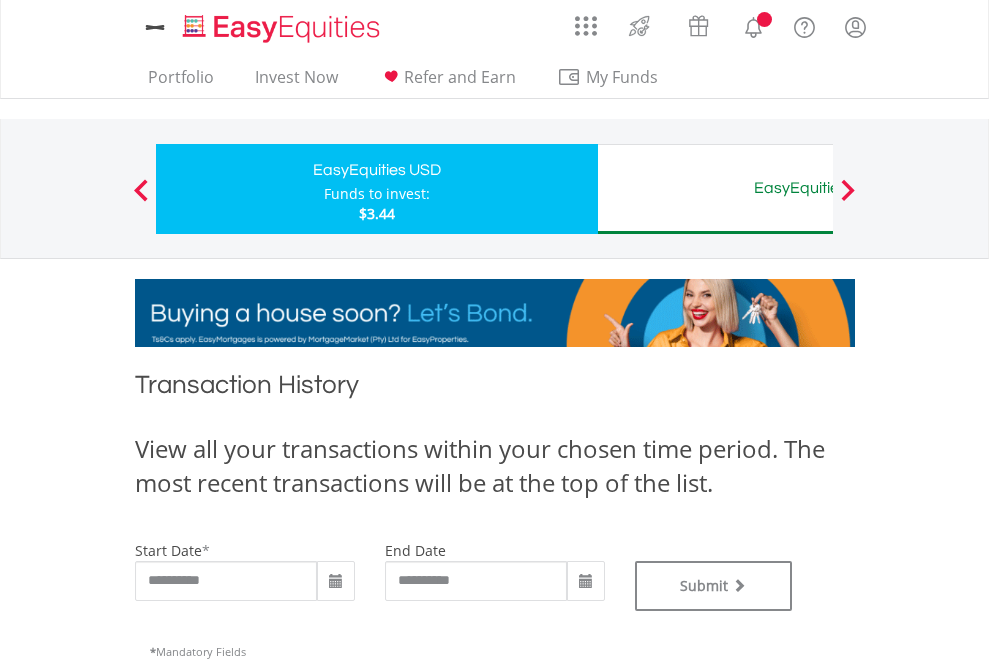 click on "EasyEquities AUD" at bounding box center [818, 188] 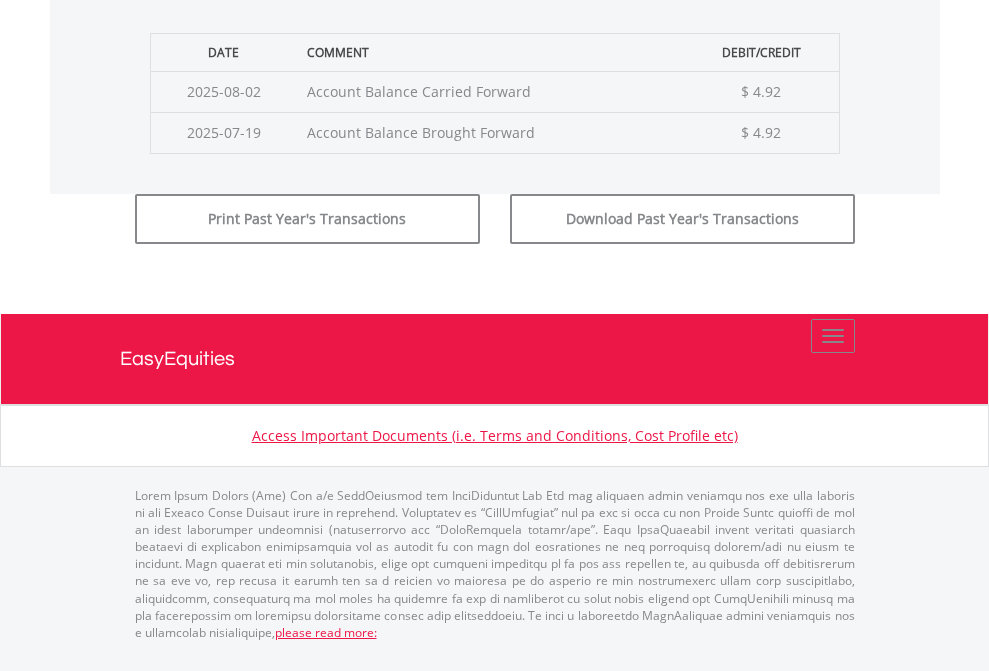 click on "Submit" at bounding box center [714, -183] 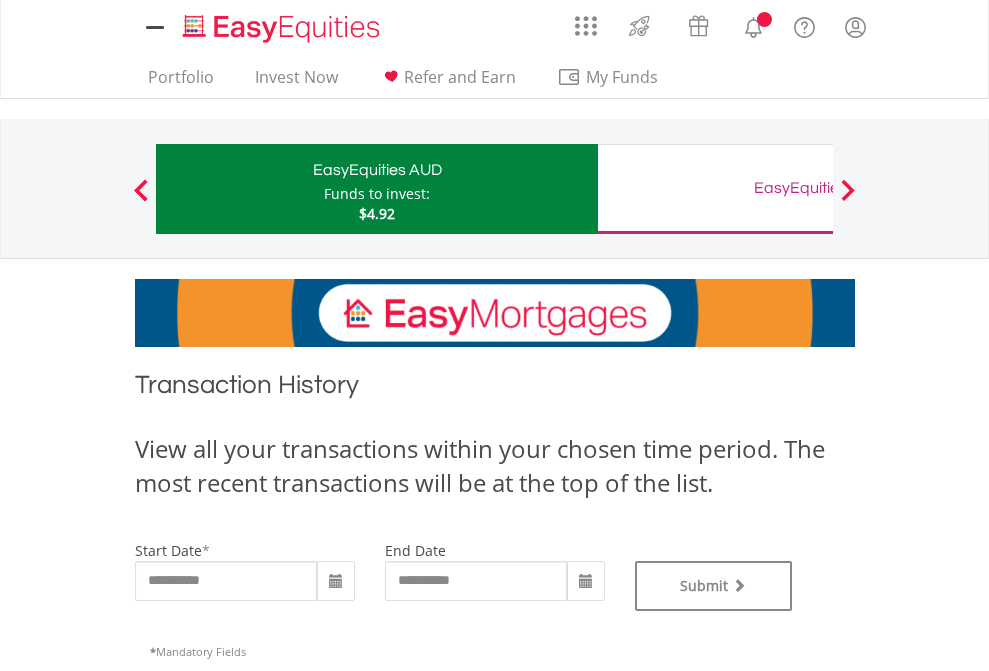 scroll, scrollTop: 0, scrollLeft: 0, axis: both 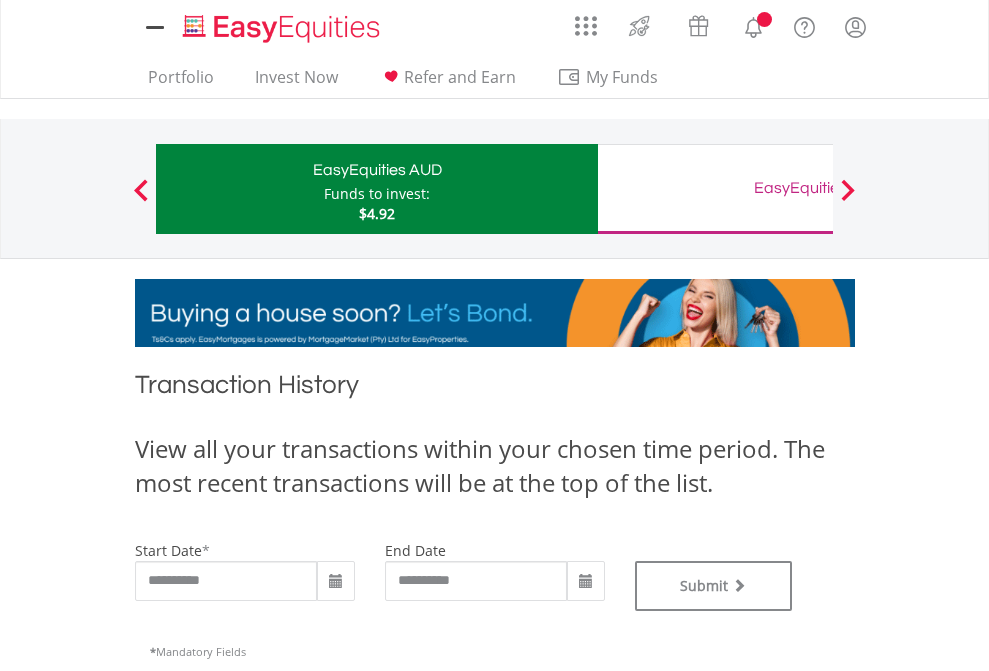 click on "EasyEquities GBP" at bounding box center [818, 188] 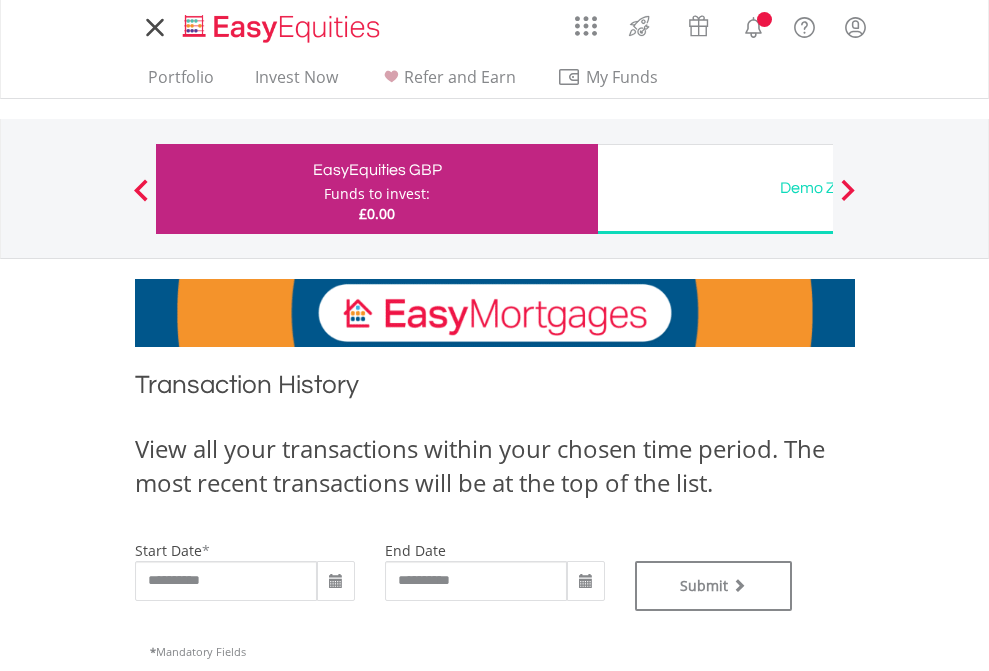 scroll, scrollTop: 0, scrollLeft: 0, axis: both 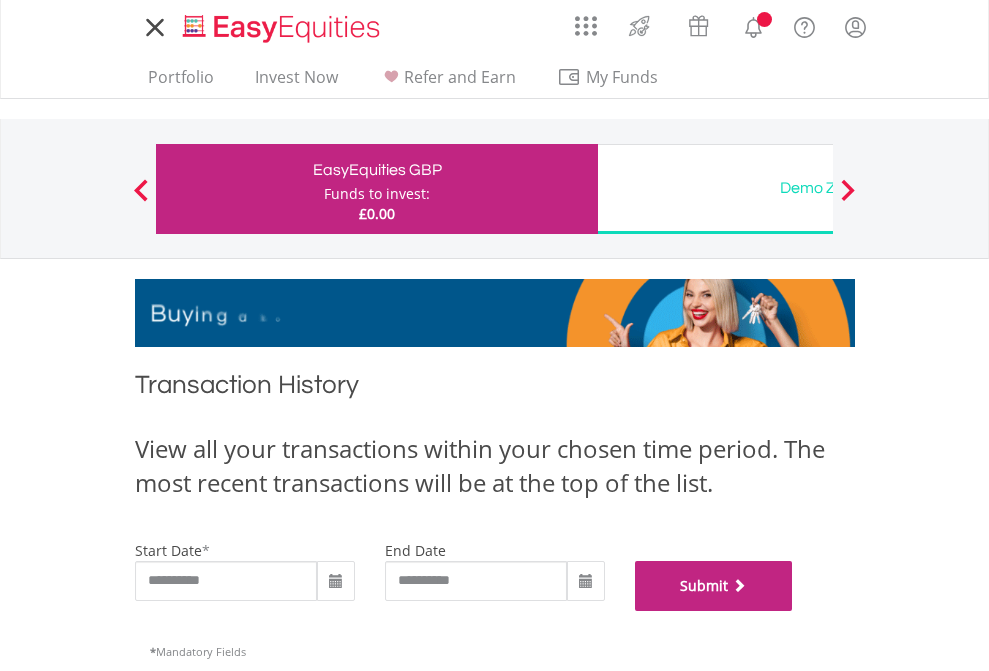 click on "Submit" at bounding box center (714, 586) 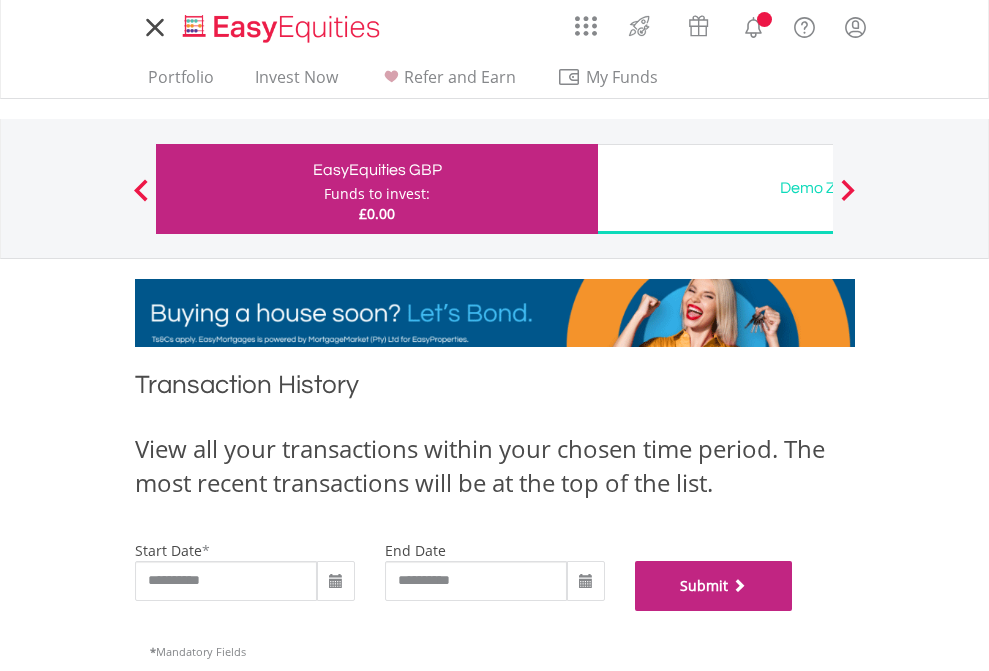 scroll, scrollTop: 811, scrollLeft: 0, axis: vertical 